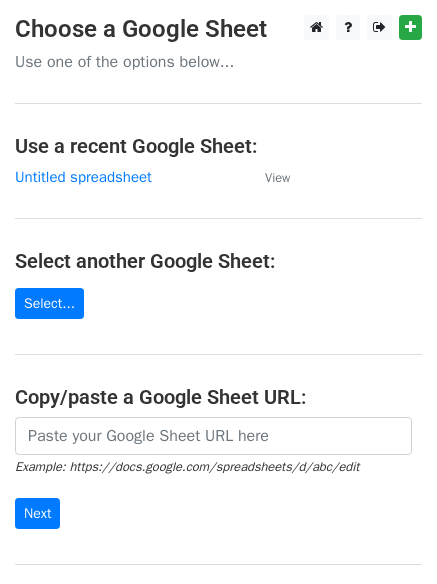 scroll, scrollTop: 0, scrollLeft: 0, axis: both 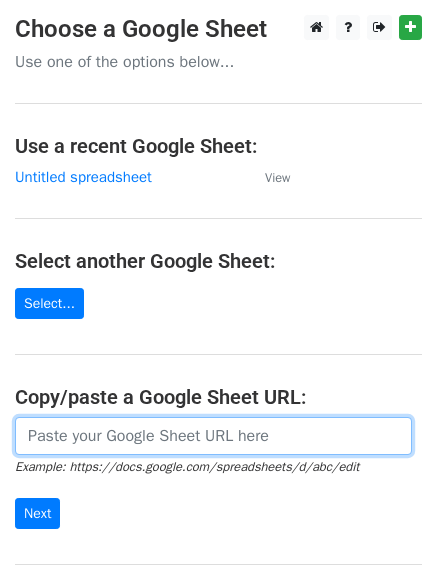 click at bounding box center (213, 436) 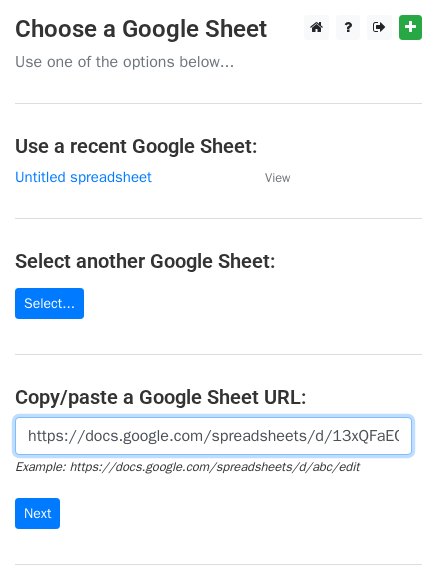 scroll, scrollTop: 0, scrollLeft: 445, axis: horizontal 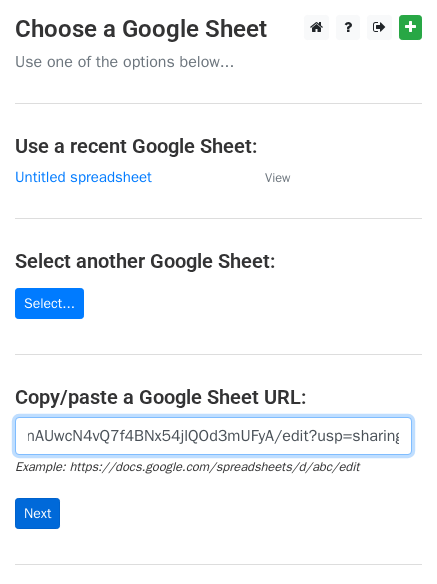 type on "https://docs.google.com/spreadsheets/d/13xQFaECkIn6r6YMnAUwcN4vQ7f4BNx54jlQOd3mUFyA/edit?usp=sharing" 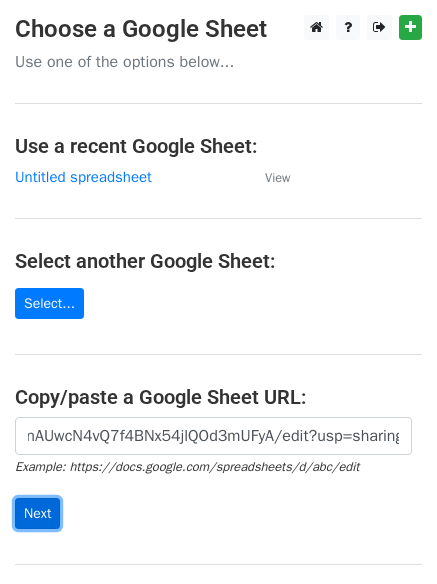 click on "Next" at bounding box center (37, 513) 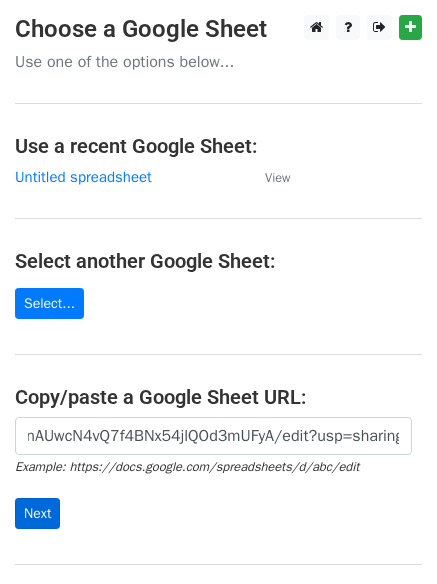 scroll, scrollTop: 0, scrollLeft: 0, axis: both 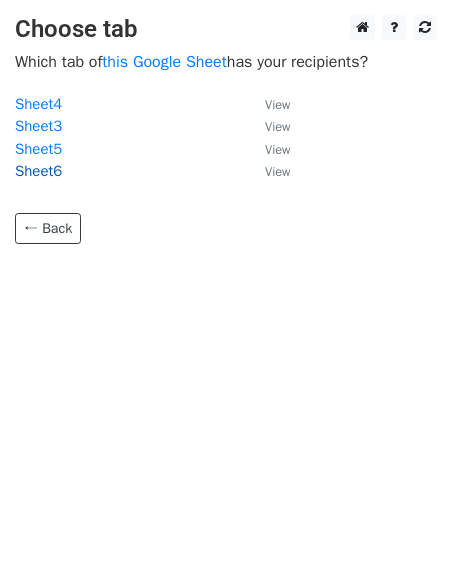 click on "Sheet6" at bounding box center (38, 171) 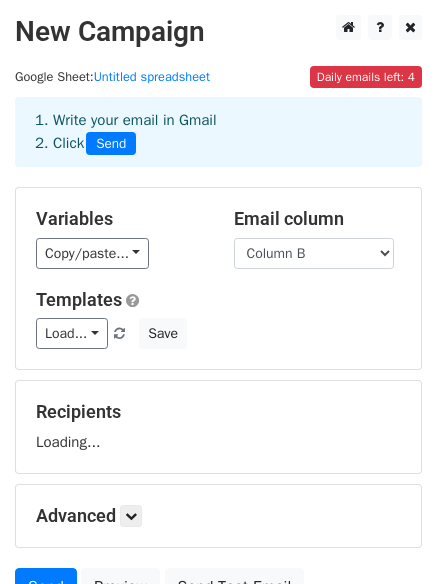 scroll, scrollTop: 0, scrollLeft: 0, axis: both 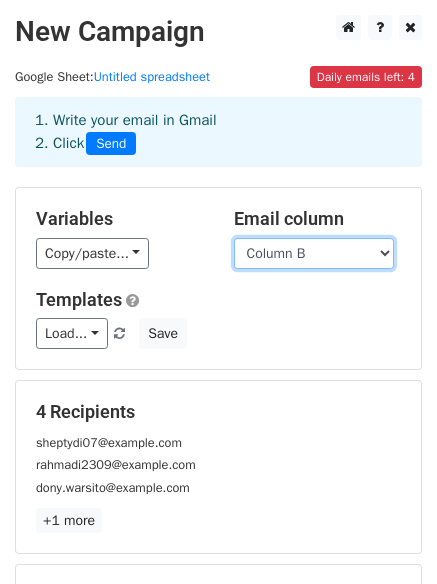 click on "Column A
Column B
Column C
Column D" at bounding box center [314, 253] 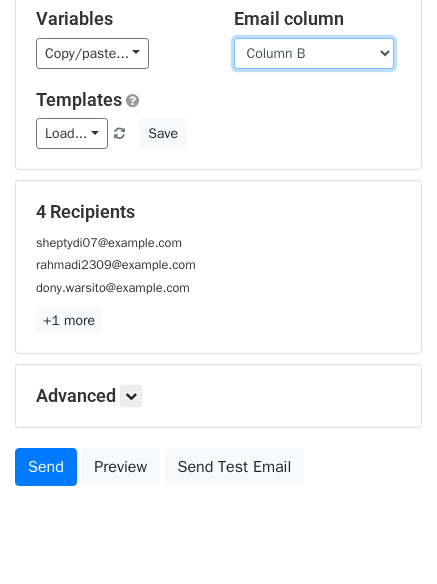 scroll, scrollTop: 0, scrollLeft: 0, axis: both 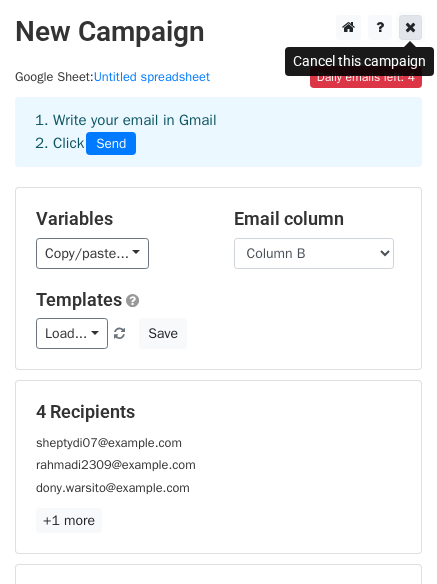 click at bounding box center [410, 27] 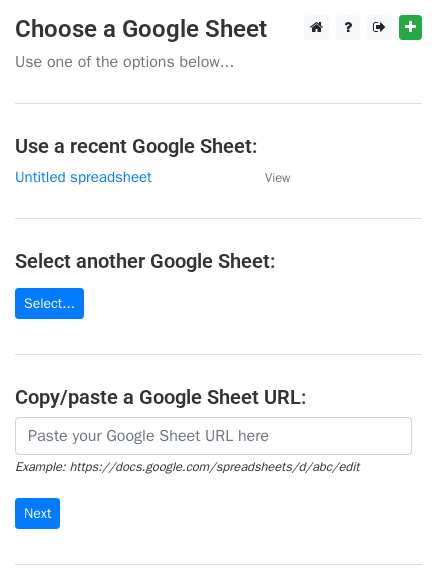 scroll, scrollTop: 0, scrollLeft: 0, axis: both 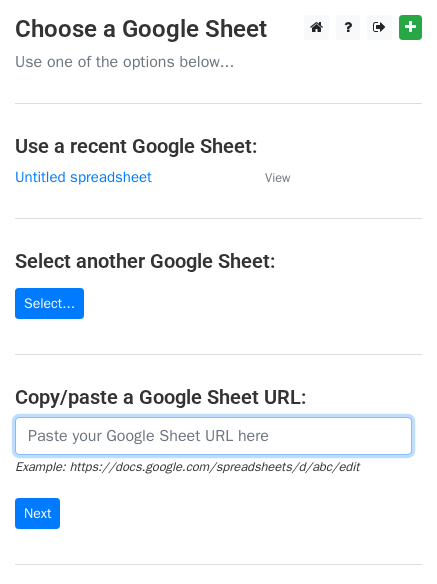 click at bounding box center (213, 436) 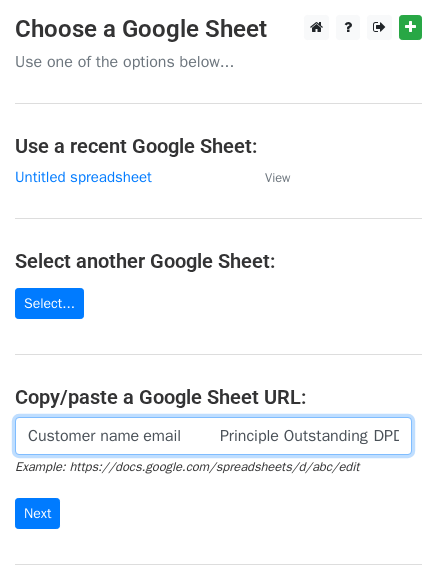 scroll, scrollTop: 0, scrollLeft: 46, axis: horizontal 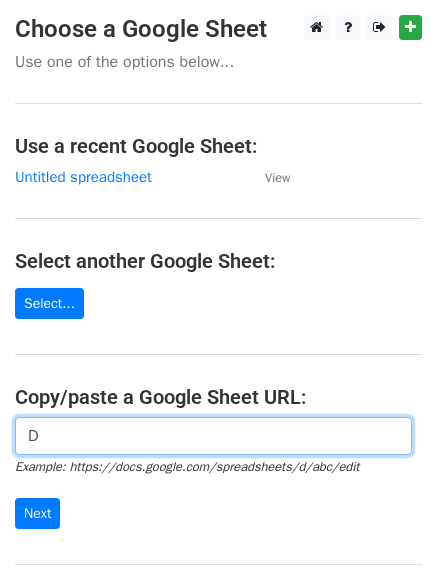 drag, startPoint x: 114, startPoint y: 441, endPoint x: -44, endPoint y: 427, distance: 158.61903 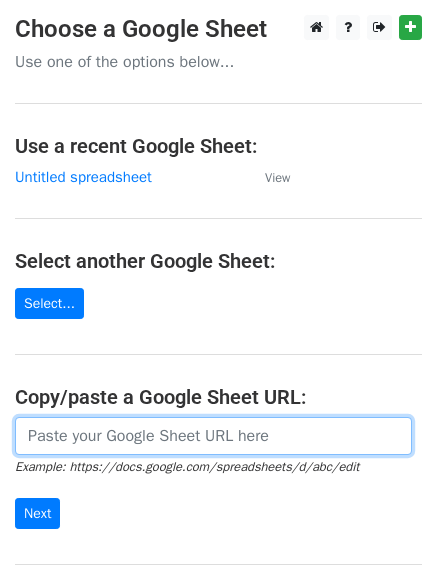 click at bounding box center [213, 436] 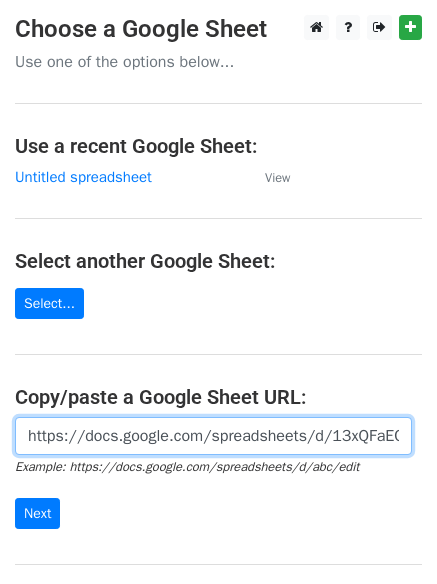 scroll, scrollTop: 0, scrollLeft: 445, axis: horizontal 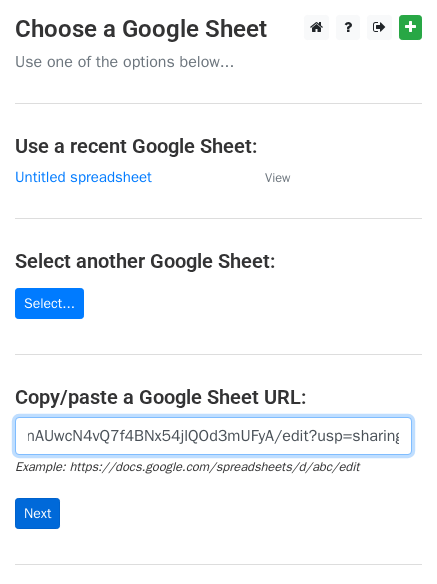 type on "https://docs.google.com/spreadsheets/d/13xQFaECkIn6r6YMnAUwcN4vQ7f4BNx54jlQOd3mUFyA/edit?usp=sharing" 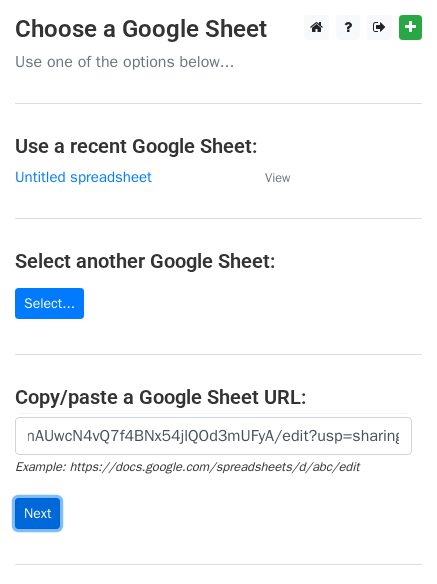 scroll, scrollTop: 0, scrollLeft: 0, axis: both 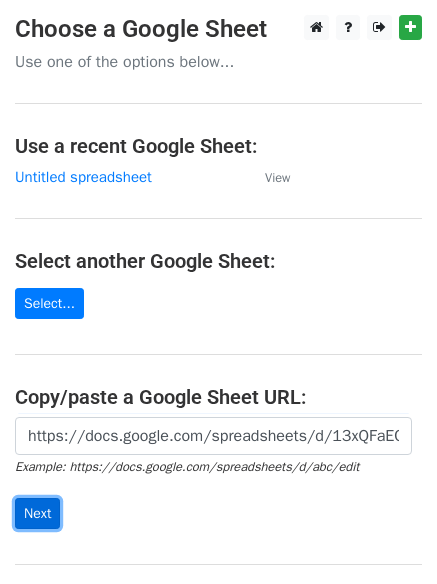 click on "Next" at bounding box center (37, 513) 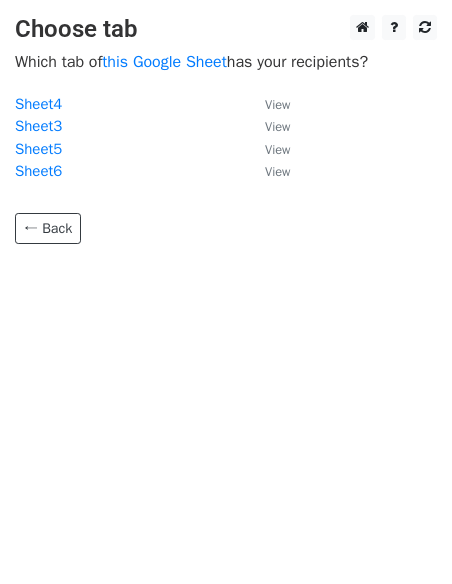 scroll, scrollTop: 0, scrollLeft: 0, axis: both 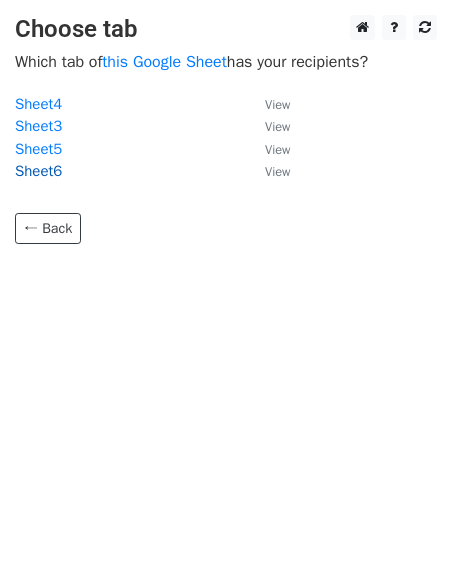 click on "Sheet6" at bounding box center [38, 171] 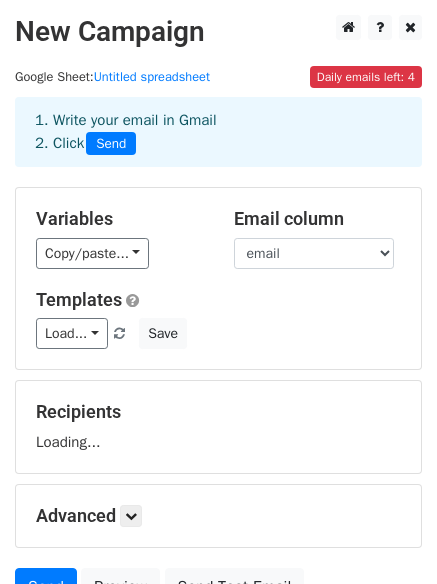 scroll, scrollTop: 0, scrollLeft: 0, axis: both 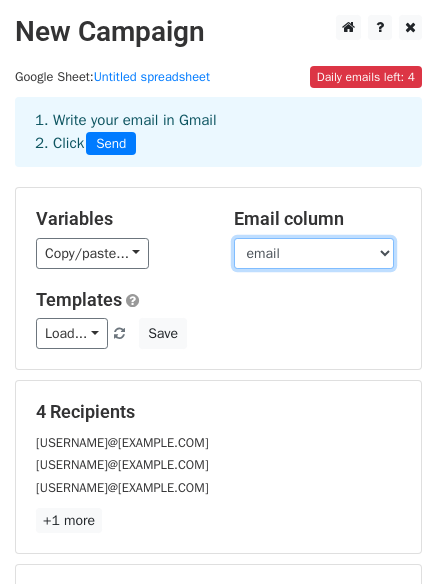 click on "Customer name
email
Principle Outstanding
DPD" at bounding box center (314, 253) 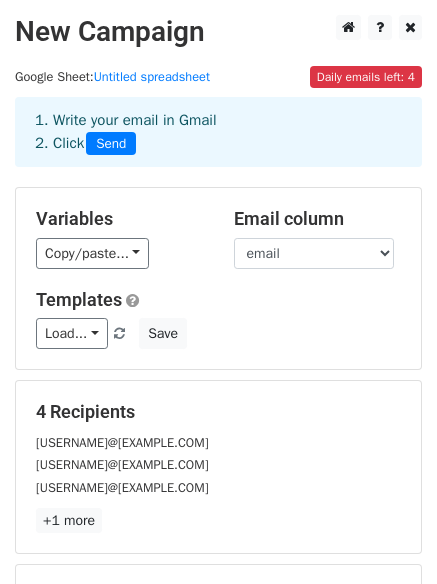 scroll, scrollTop: 200, scrollLeft: 0, axis: vertical 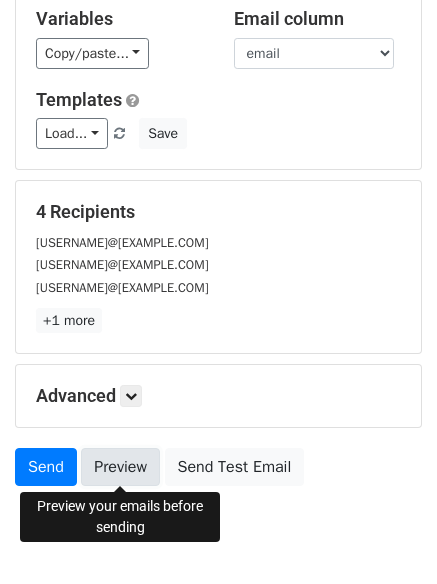 click on "Preview" at bounding box center [120, 467] 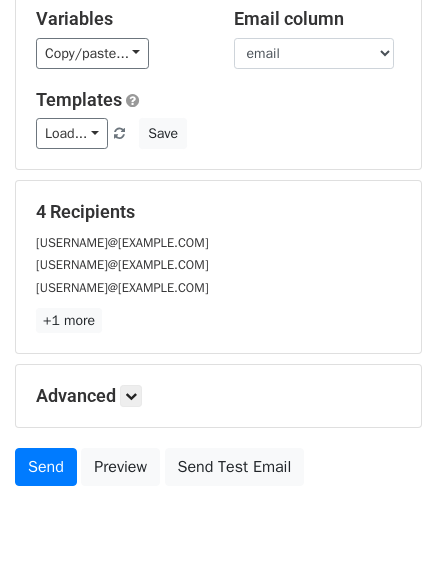 click on "[EMAIL]" at bounding box center (218, 264) 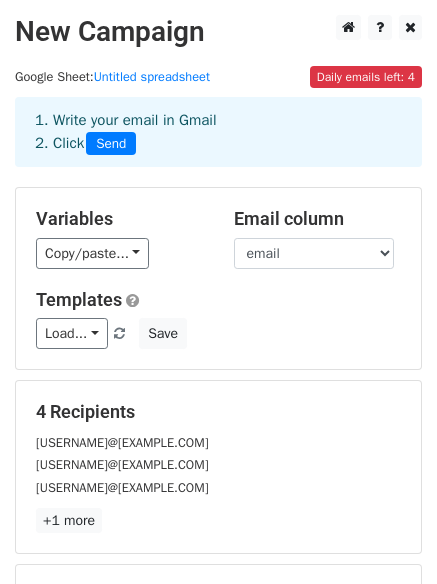 scroll, scrollTop: 200, scrollLeft: 0, axis: vertical 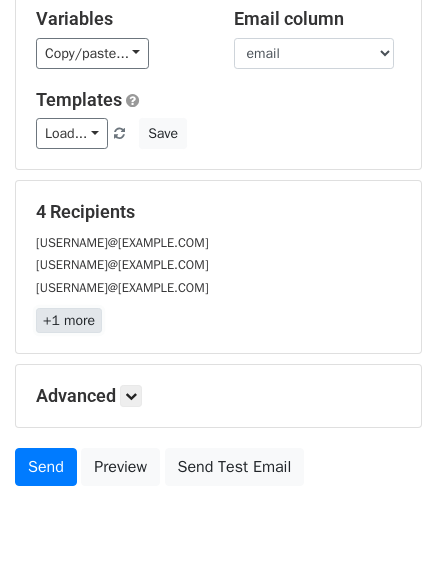 click on "+1 more" at bounding box center (69, 320) 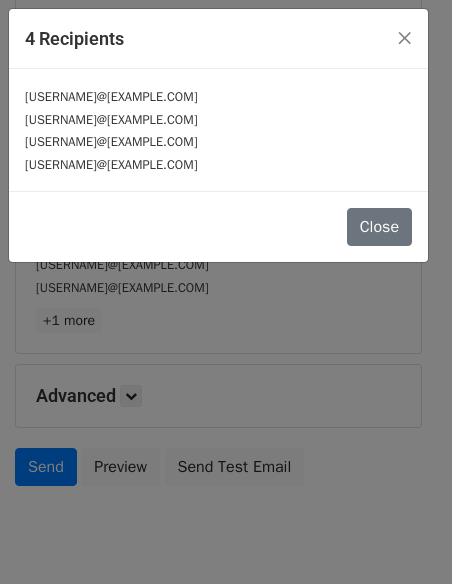 click on "4 Recipients
×
sheptydi07@gmail.com
rahmadi2309@gmail.com
dony.warsito@gmail.com
adittya75567@gmail.com
Close" at bounding box center [226, 292] 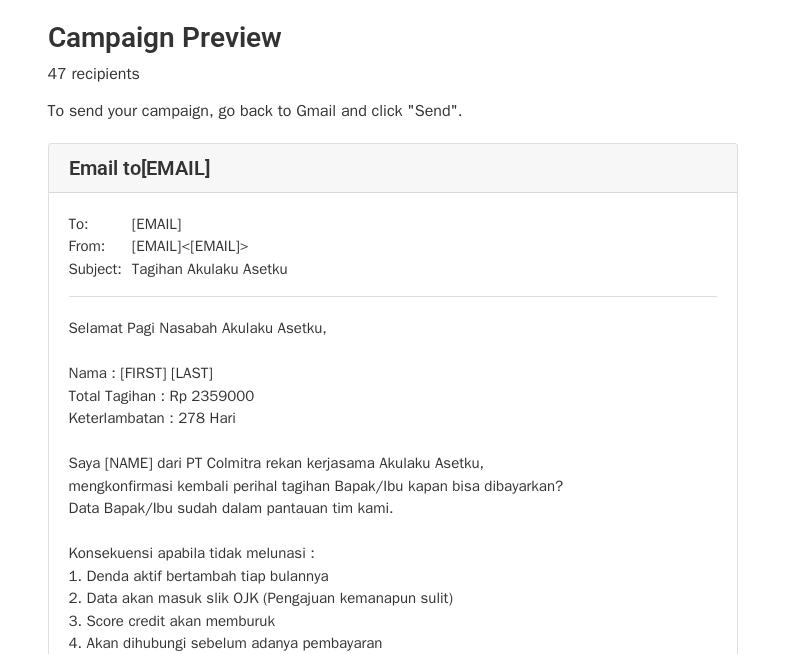 scroll, scrollTop: 0, scrollLeft: 0, axis: both 